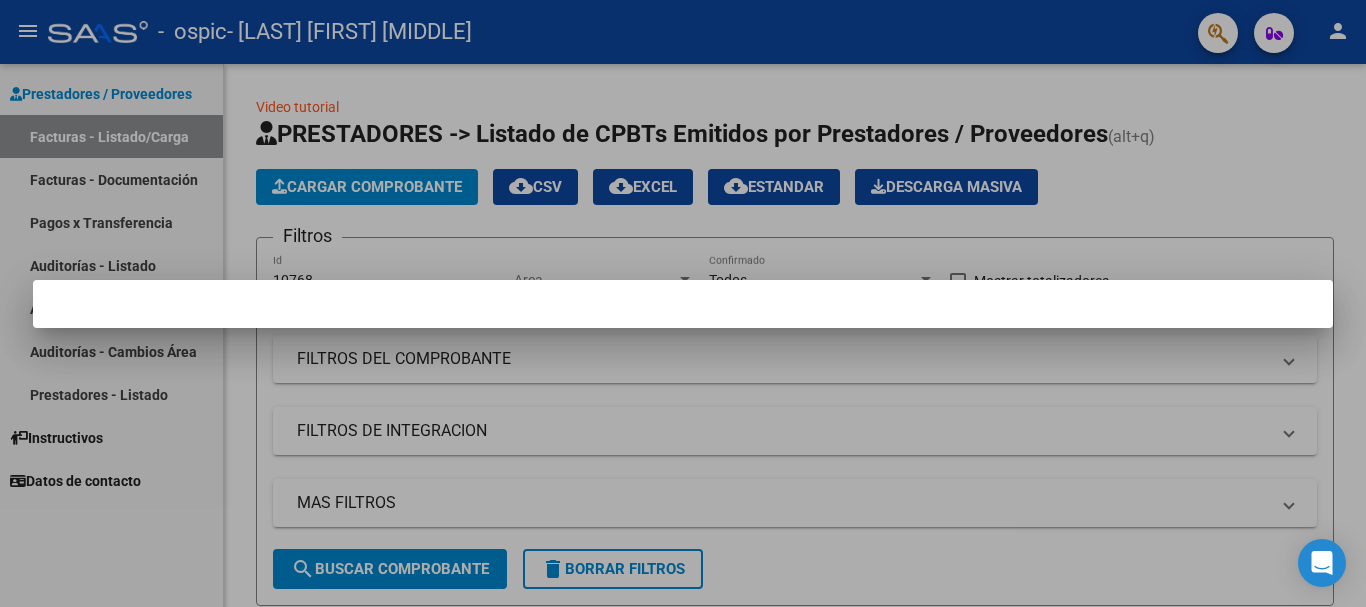 scroll, scrollTop: 0, scrollLeft: 0, axis: both 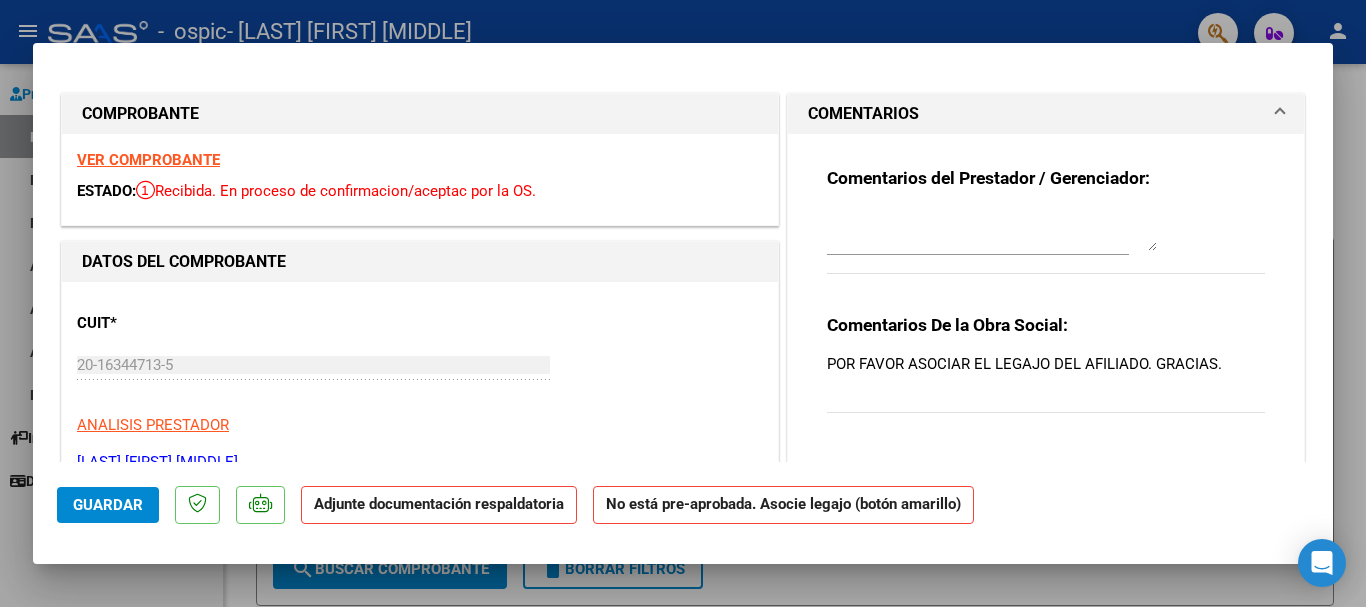 drag, startPoint x: 1125, startPoint y: 52, endPoint x: 1133, endPoint y: 67, distance: 17 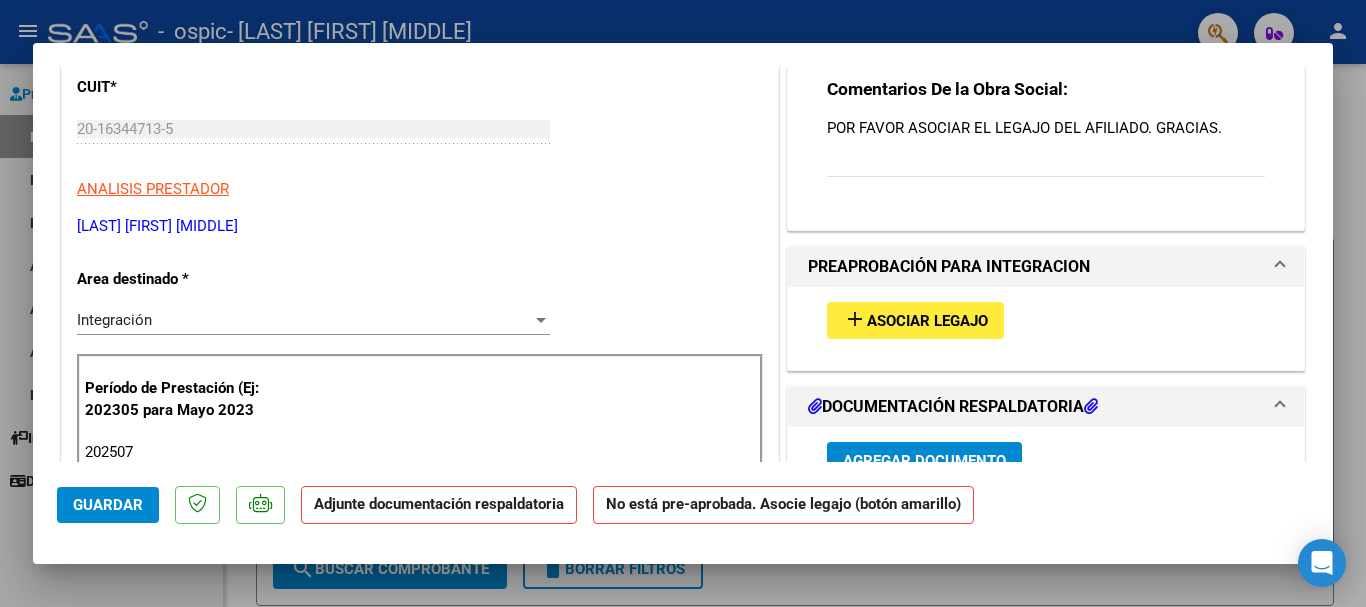 scroll, scrollTop: 0, scrollLeft: 0, axis: both 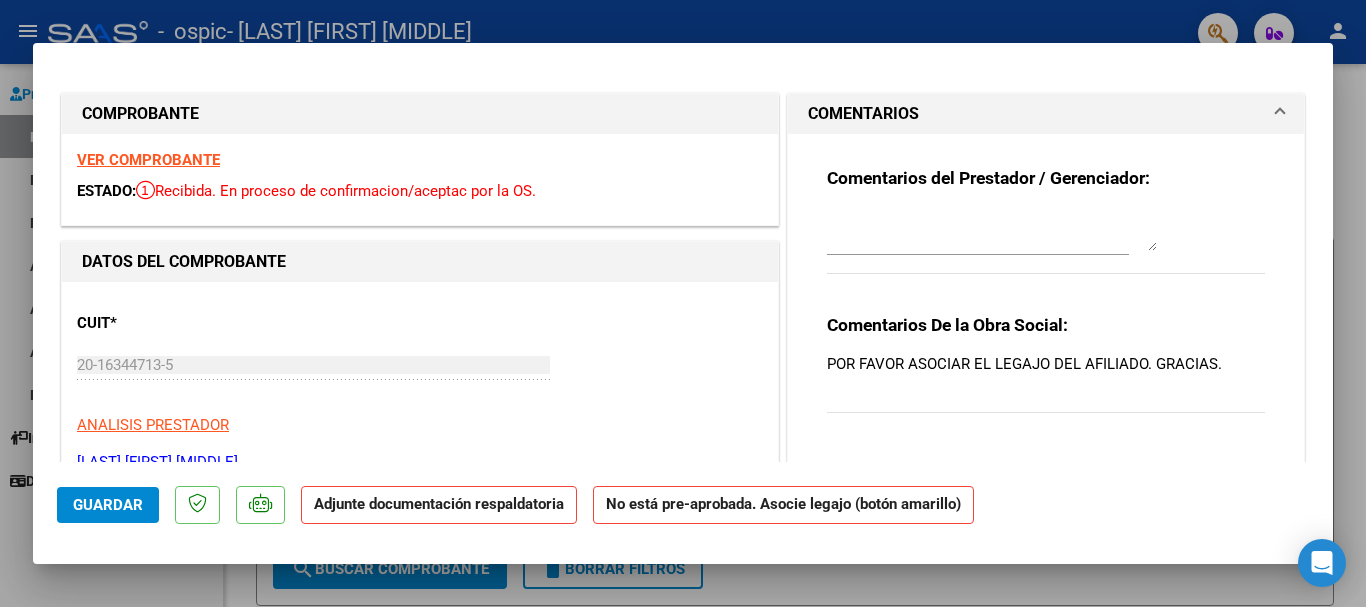click at bounding box center (683, 303) 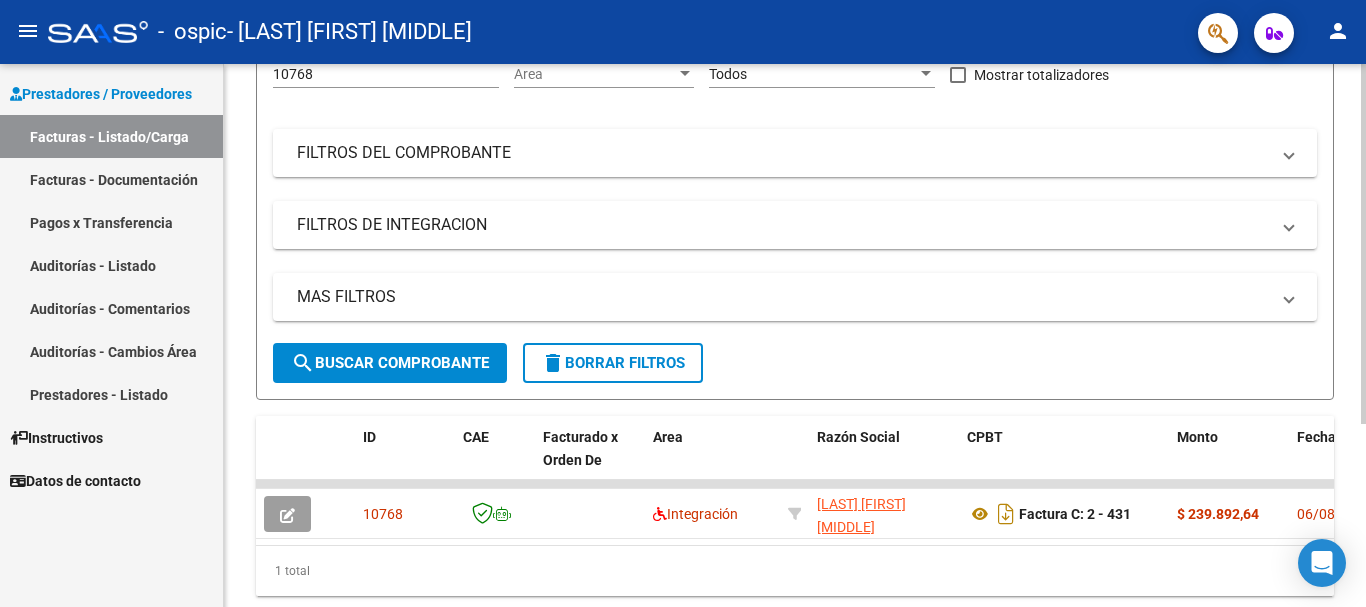 scroll, scrollTop: 275, scrollLeft: 0, axis: vertical 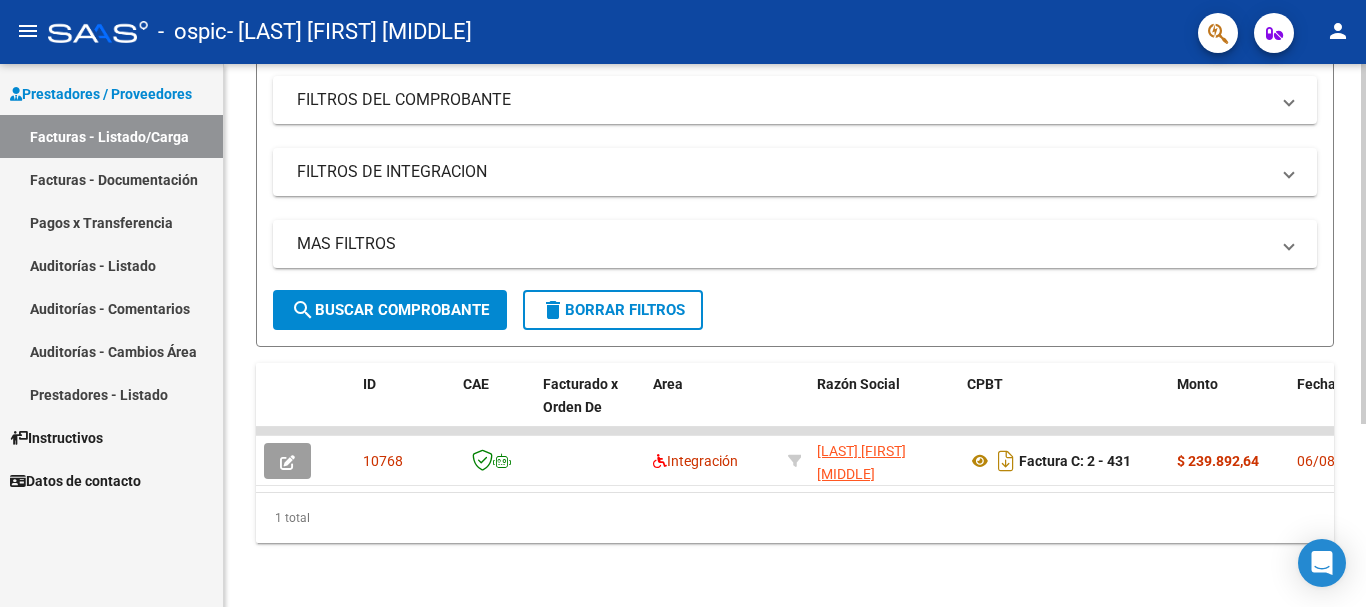 click 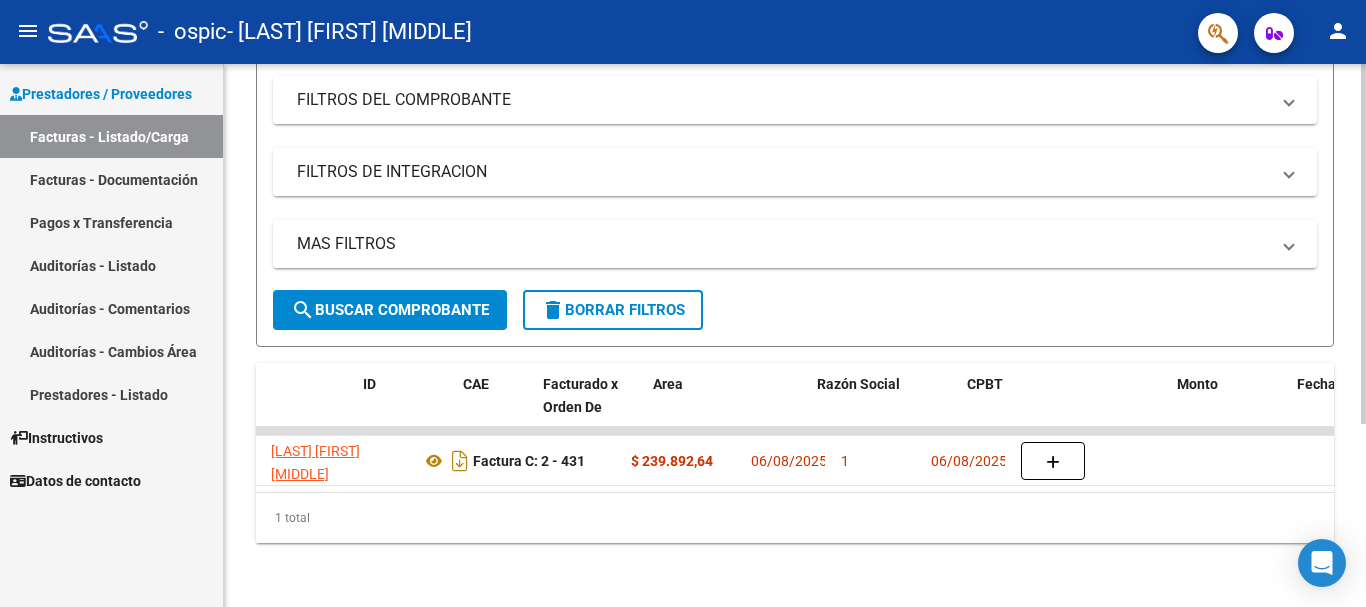 scroll, scrollTop: 0, scrollLeft: 0, axis: both 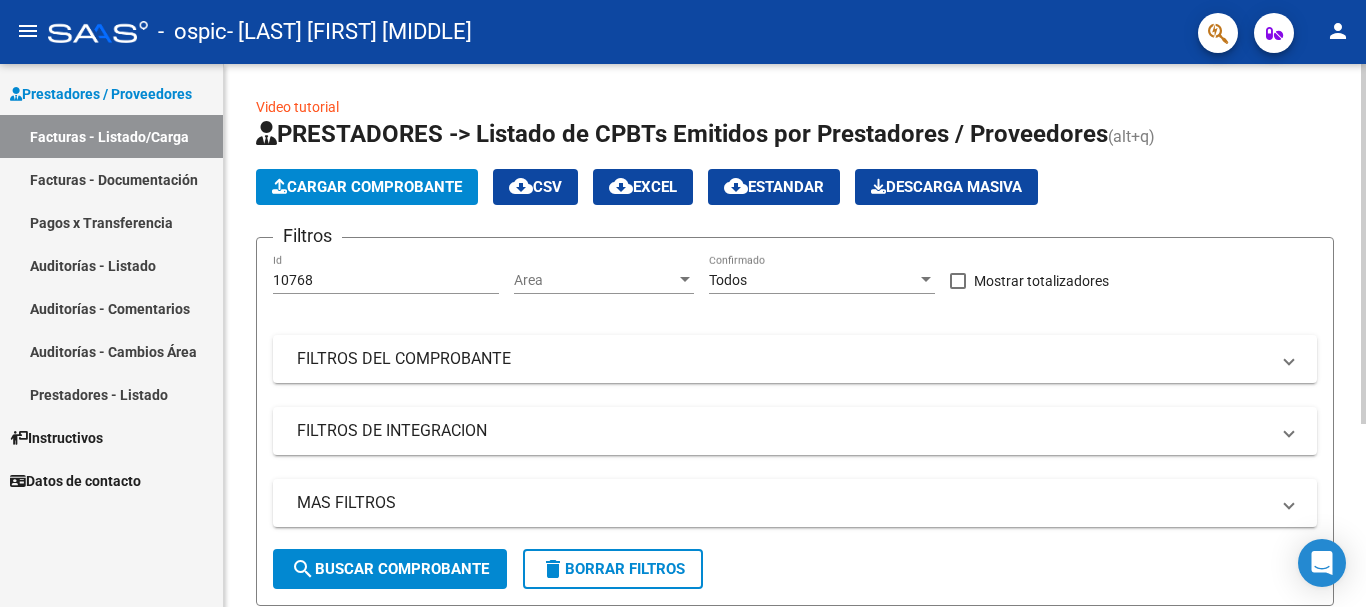click on "Video tutorial   PRESTADORES -> Listado de CPBTs Emitidos por Prestadores / Proveedores (alt+q)   Cargar Comprobante
cloud_download  CSV  cloud_download  EXCEL  cloud_download  Estandar   Descarga Masiva
Filtros 10768 Id Area Area Todos Confirmado   Mostrar totalizadores   FILTROS DEL COMPROBANTE  Comprobante Tipo Comprobante Tipo Start date – End date Fec. Comprobante Desde / Hasta Días Emisión Desde(cant. días) Días Emisión Hasta(cant. días) CUIT / Razón Social Pto. Venta Nro. Comprobante Código SSS CAE Válido CAE Válido Todos Cargado Módulo Hosp. Todos Tiene facturacion Apócrifa Hospital Refes  FILTROS DE INTEGRACION  Período De Prestación Campos del Archivo de Rendición Devuelto x SSS (dr_envio) Todos Rendido x SSS (dr_envio) Tipo de Registro Tipo de Registro Período Presentación Período Presentación Campos del Legajo Asociado (preaprobación) Afiliado Legajo (cuil/nombre) Todos Solo facturas preaprobadas  MAS FILTROS  Todos Con Doc. Respaldatoria Todos Con Trazabilidad Todos –" 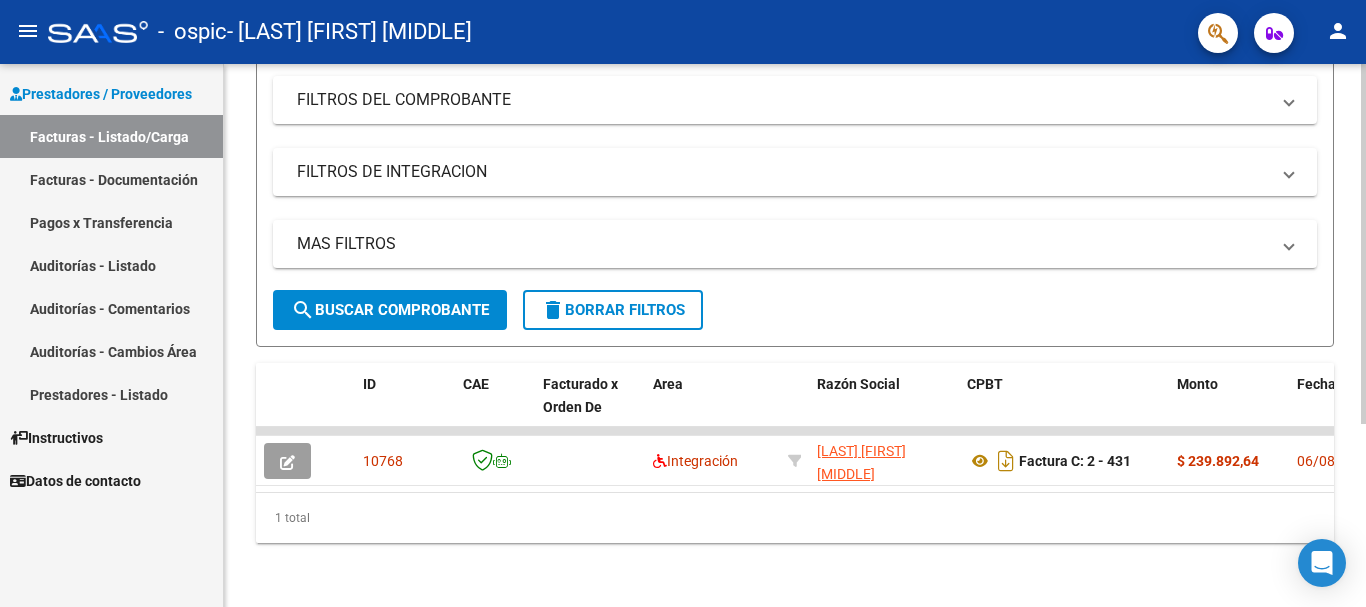 scroll, scrollTop: 275, scrollLeft: 0, axis: vertical 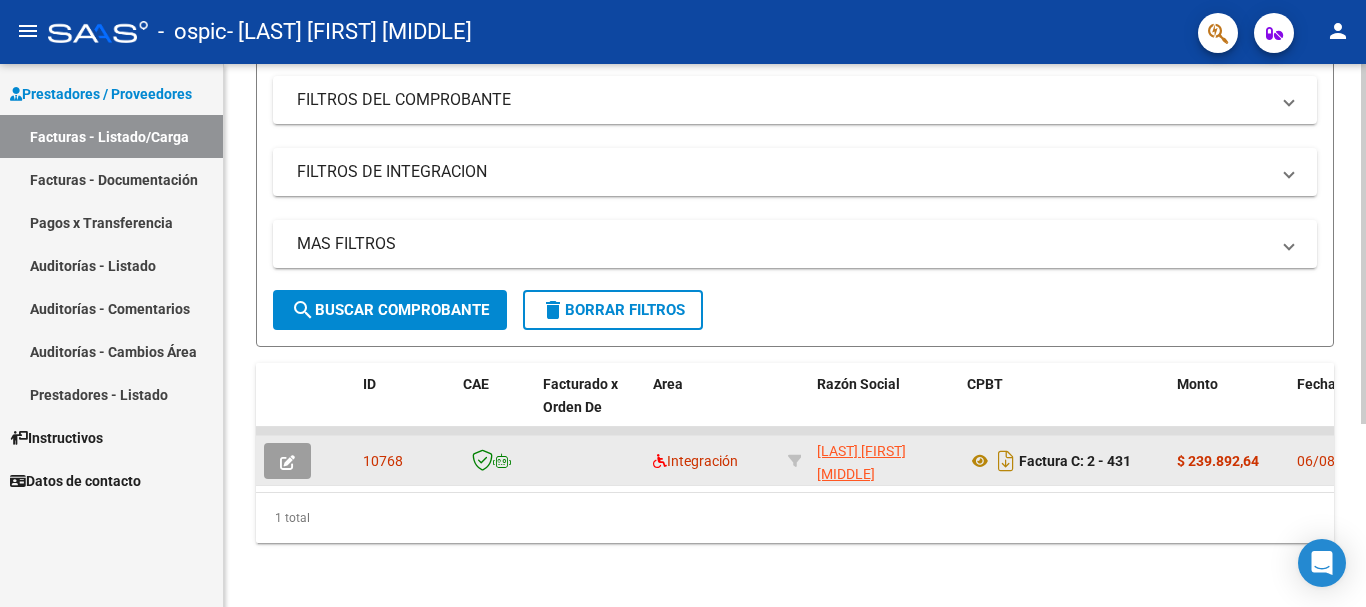 click 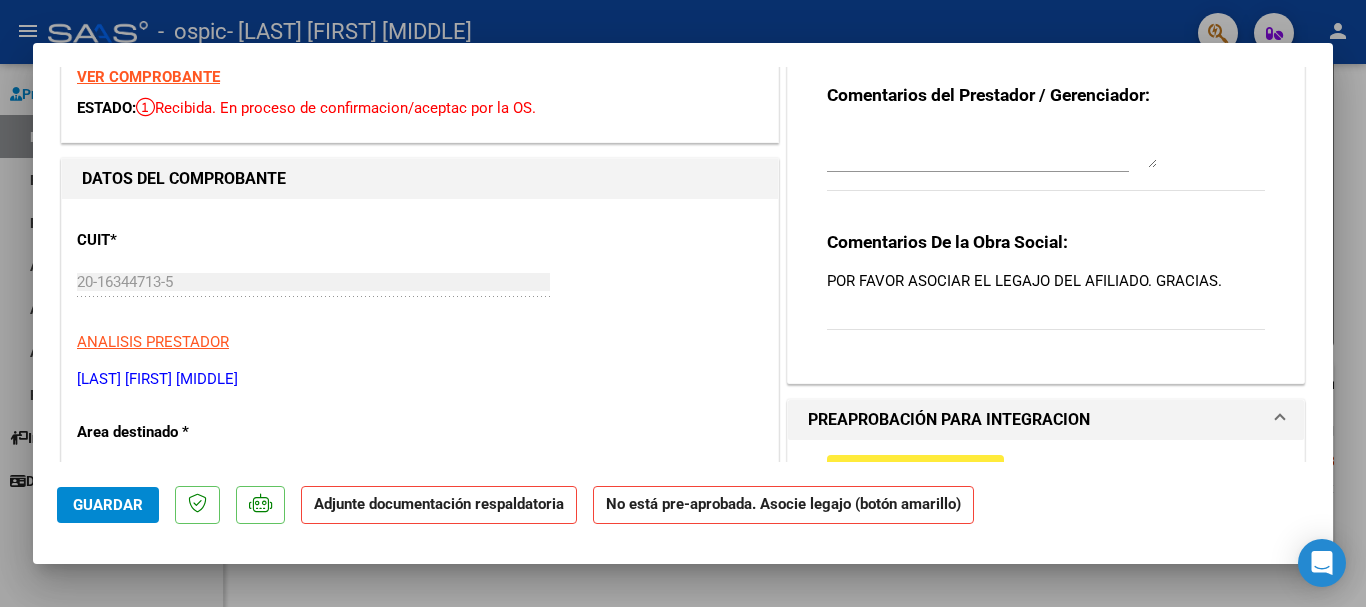 scroll, scrollTop: 88, scrollLeft: 0, axis: vertical 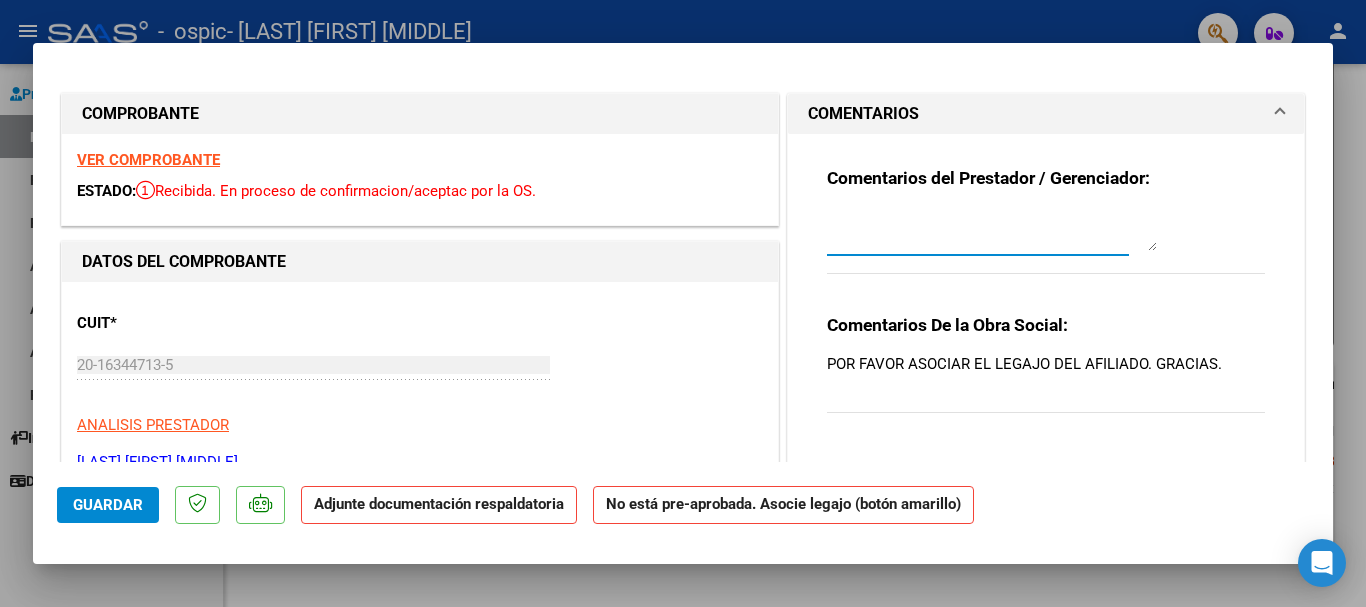 click at bounding box center [992, 231] 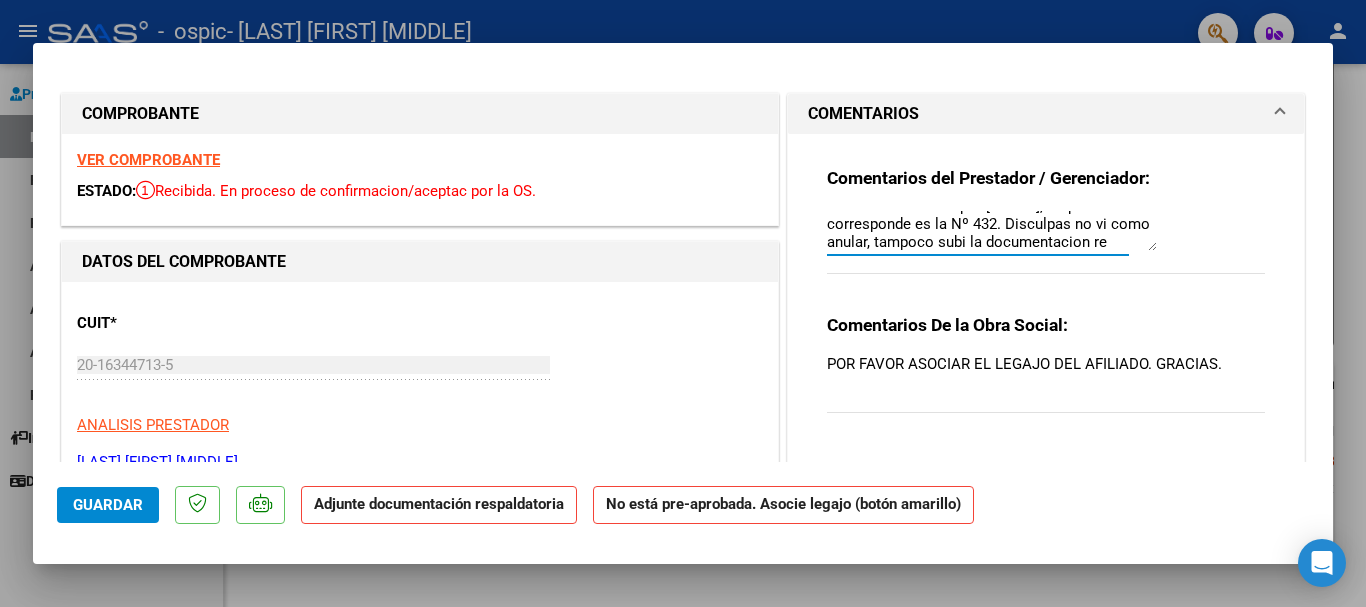 scroll, scrollTop: 34, scrollLeft: 0, axis: vertical 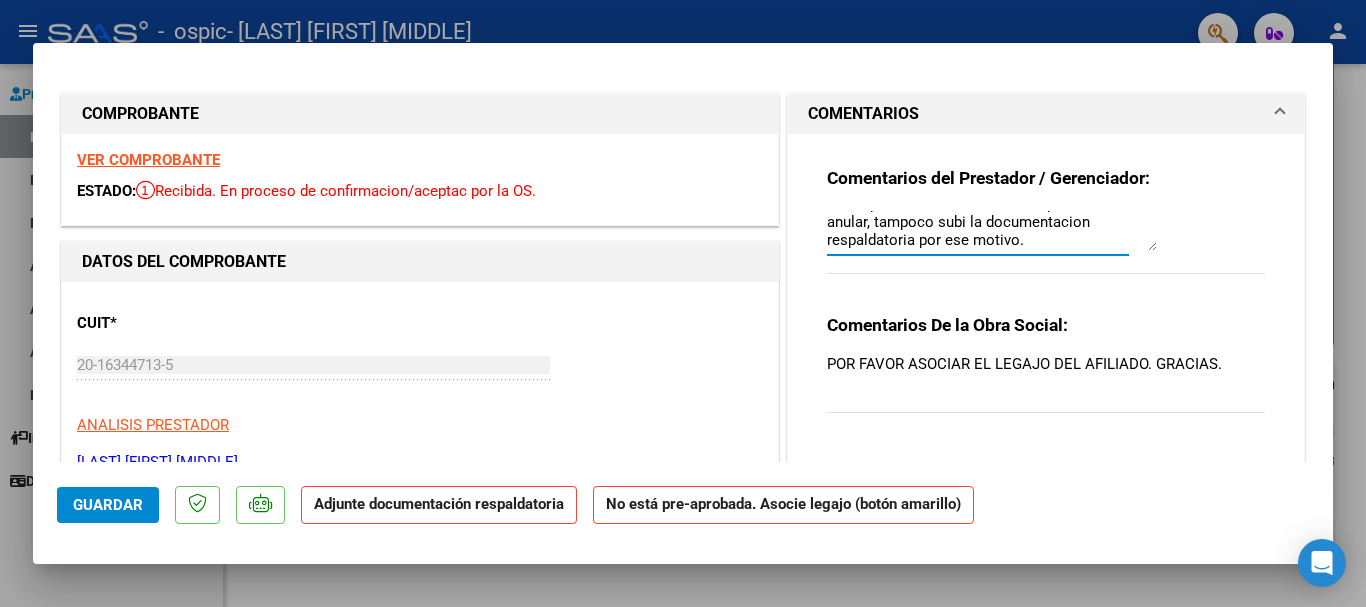 click on "Esta factura la subi por [ERROR], la que corresponde es la Nº 432. Disculpas no vi como anular, tampoco subi la documentacion respaldatoria por ese motivo." at bounding box center [992, 231] 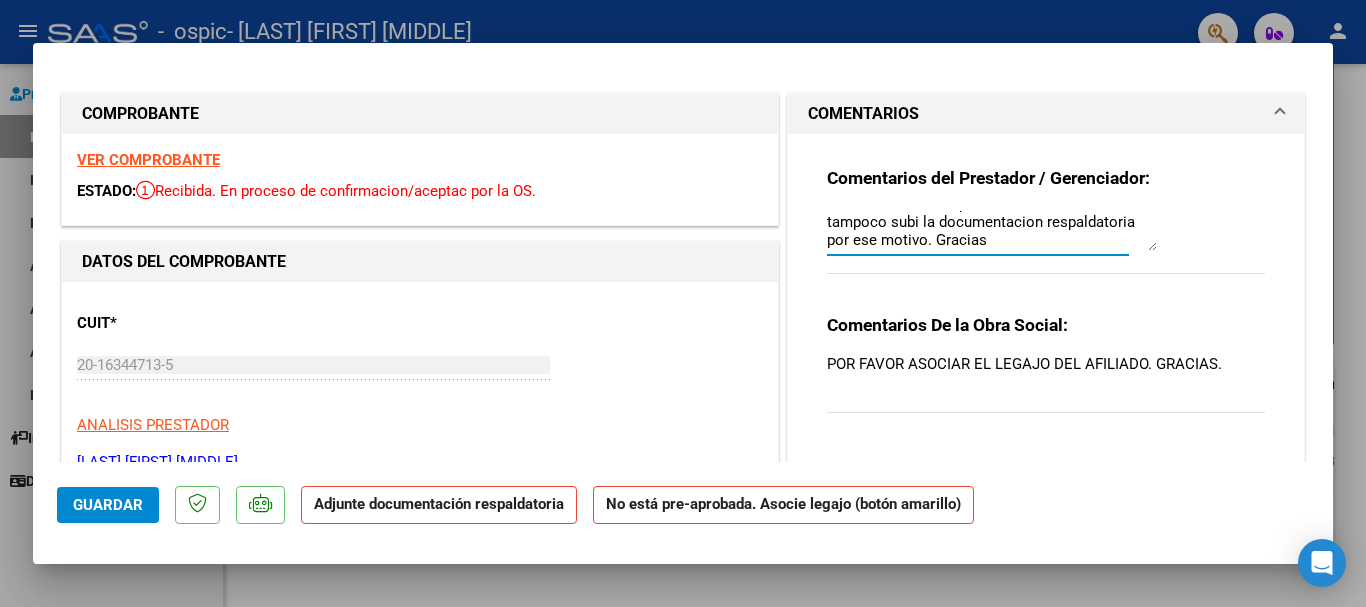 type on "Esta factura la subi por error, la que corresponde es la Nº 432. Disculpas no vi como anular, tampoco subi la documentacion respaldatoria por ese motivo. Gracias" 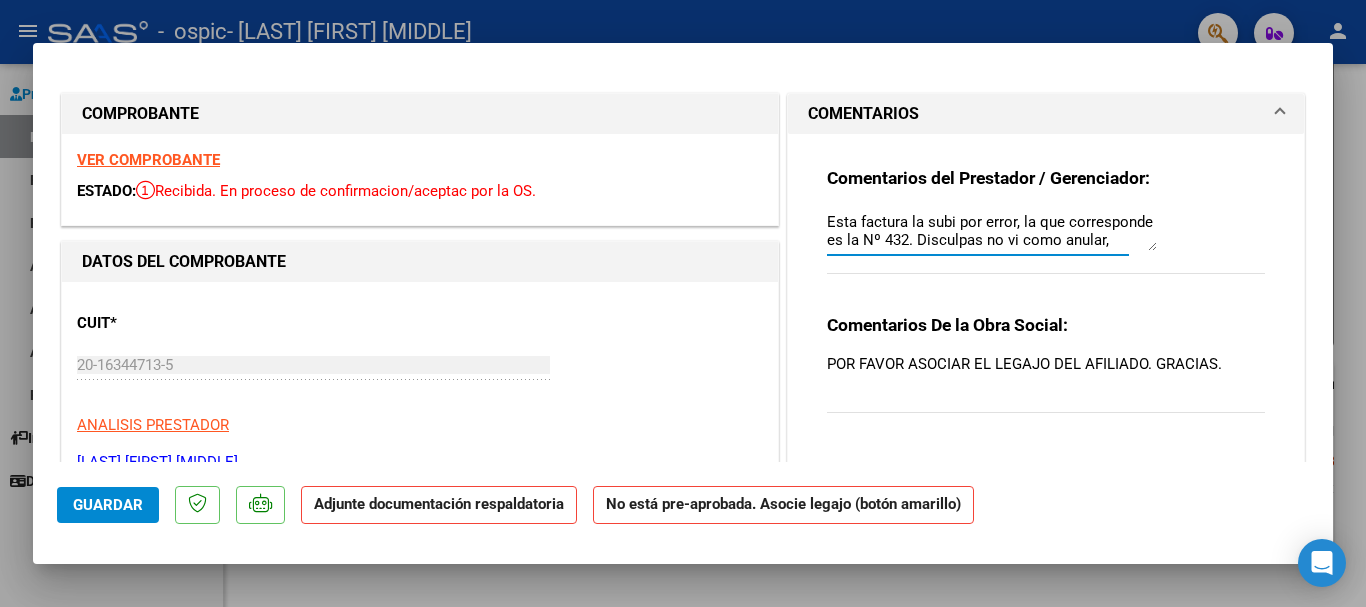 scroll, scrollTop: 36, scrollLeft: 0, axis: vertical 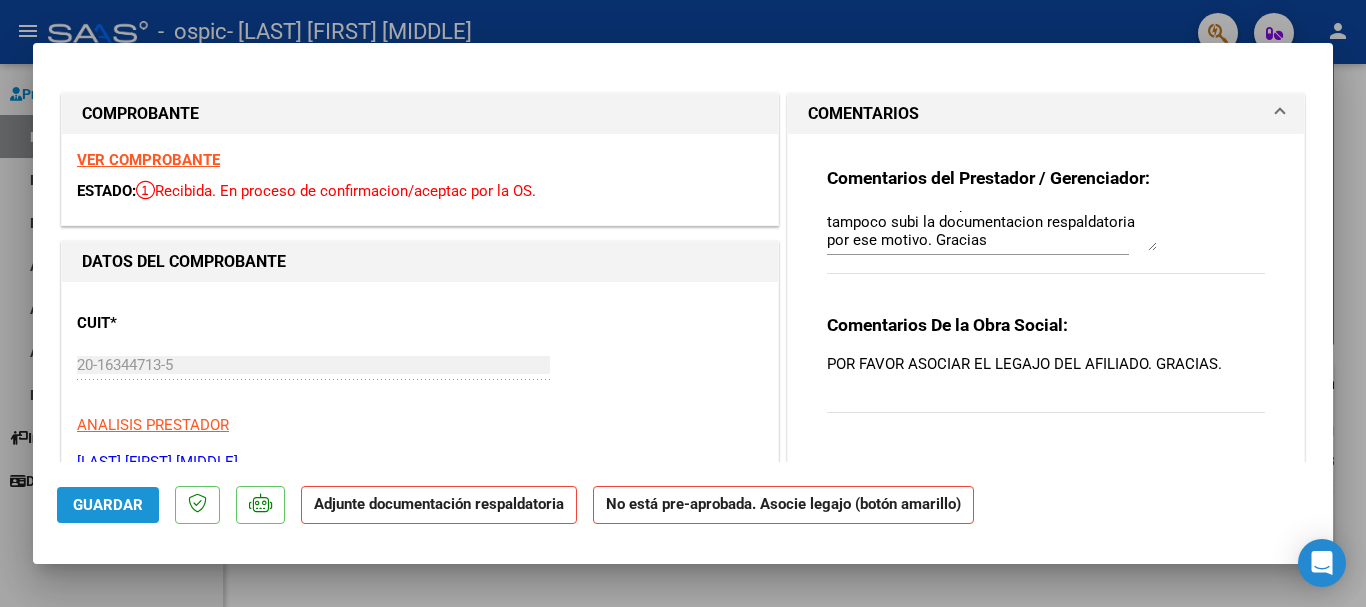 click on "Guardar" 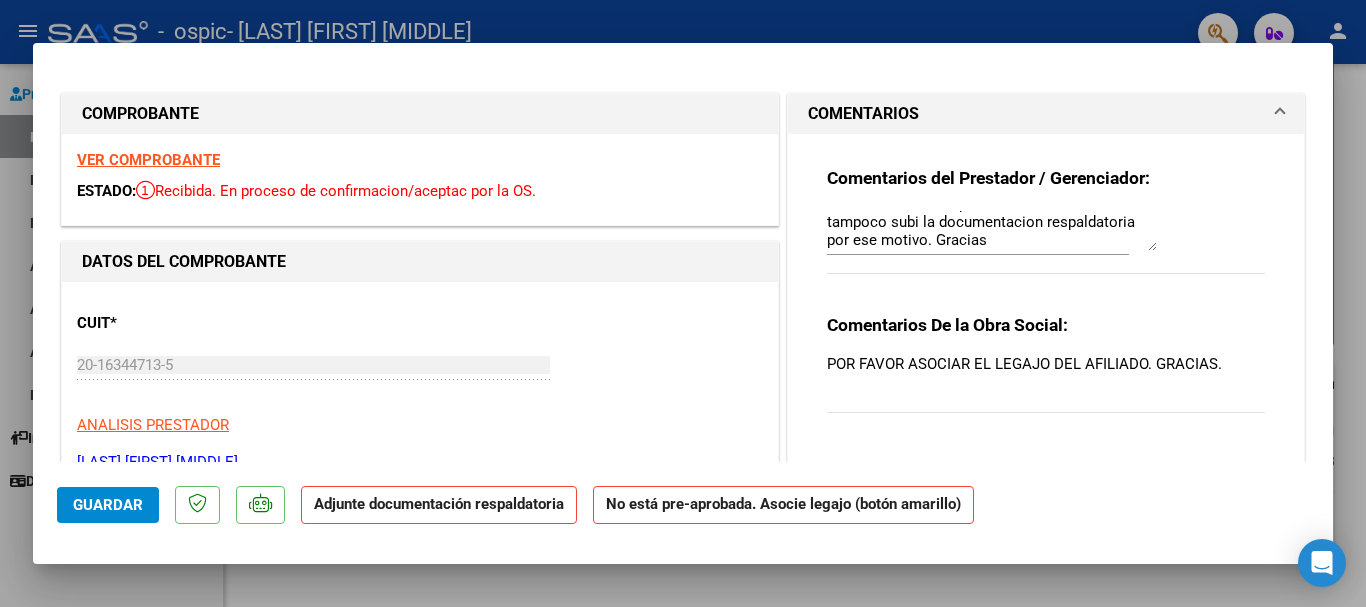 click at bounding box center [683, 303] 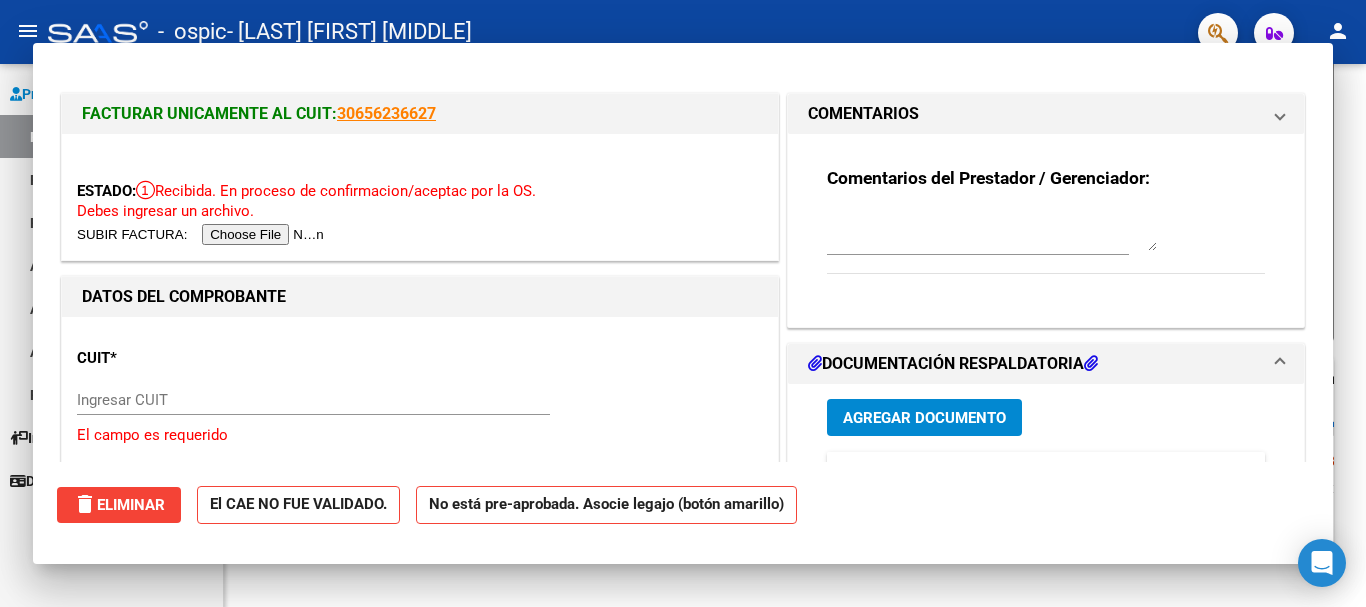 scroll, scrollTop: 0, scrollLeft: 0, axis: both 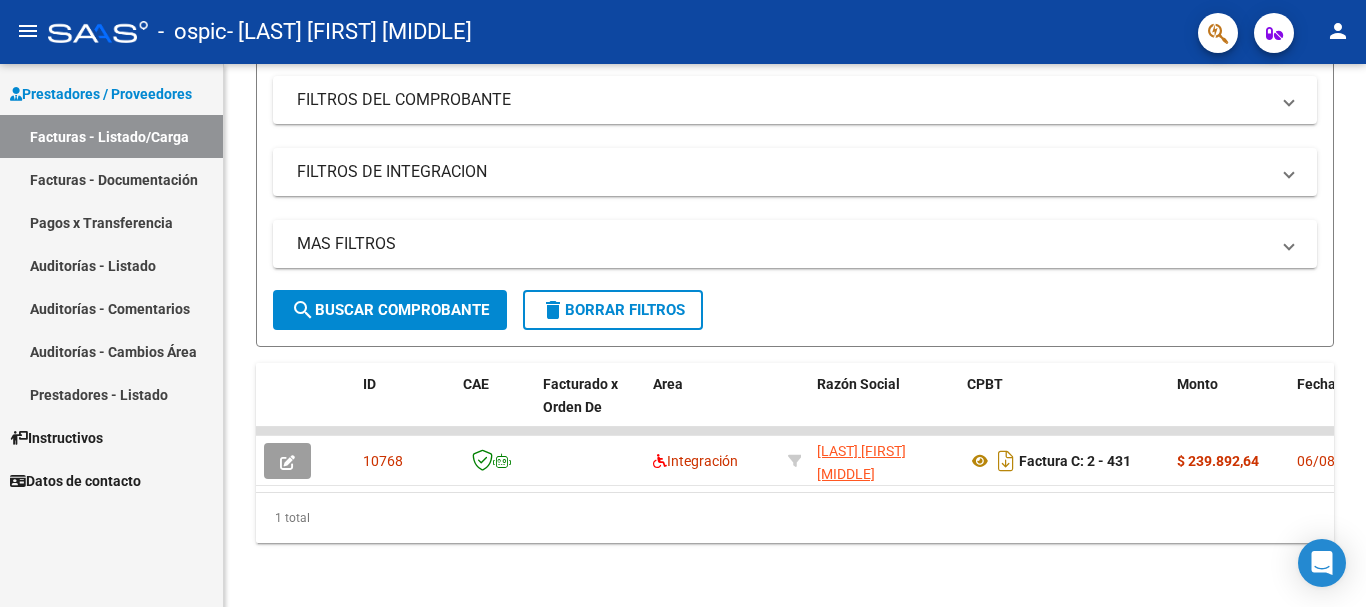click on "Facturas - Documentación" at bounding box center [111, 179] 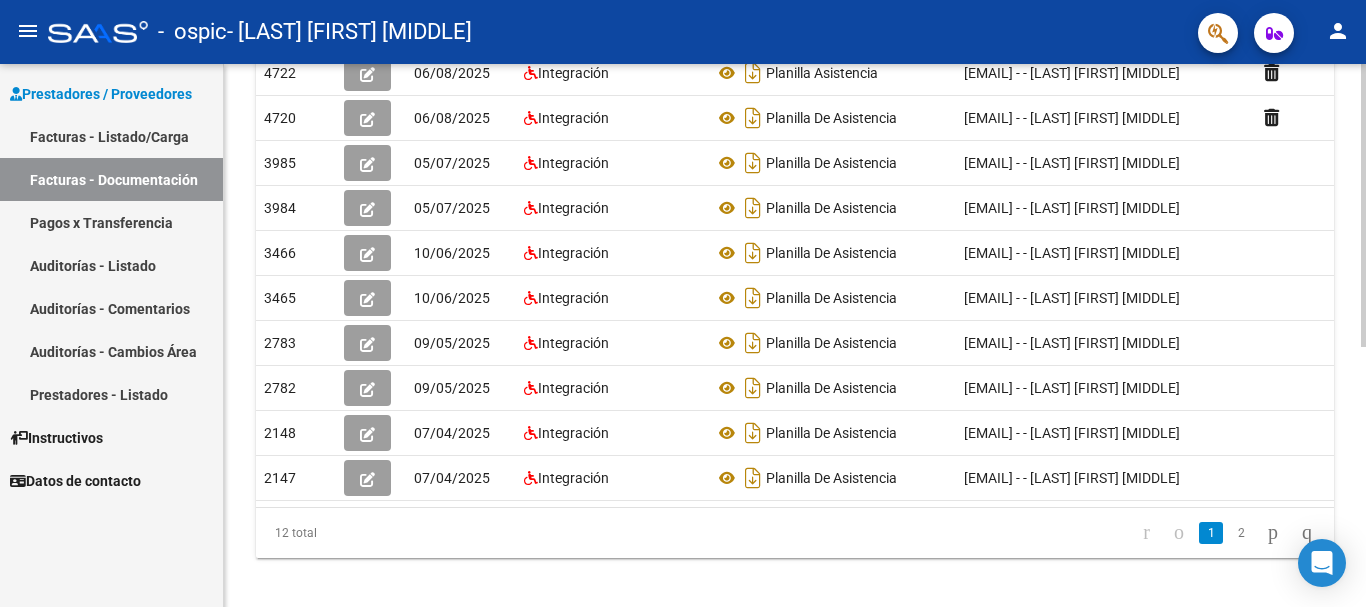 scroll, scrollTop: 500, scrollLeft: 0, axis: vertical 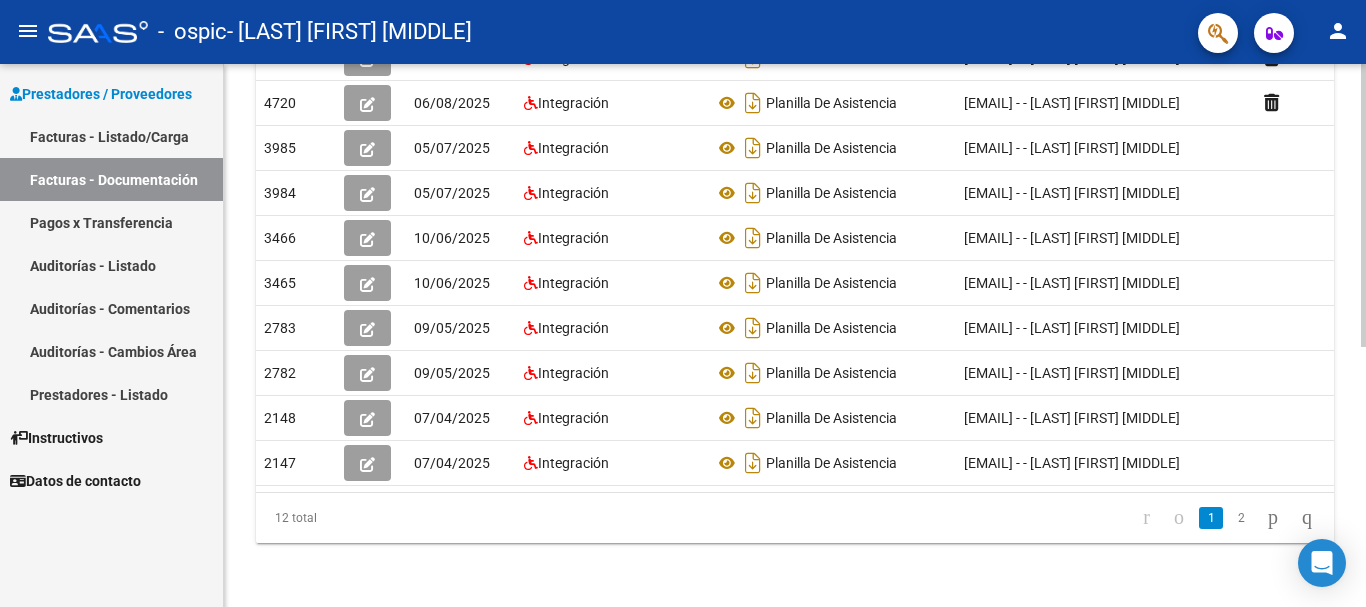 click 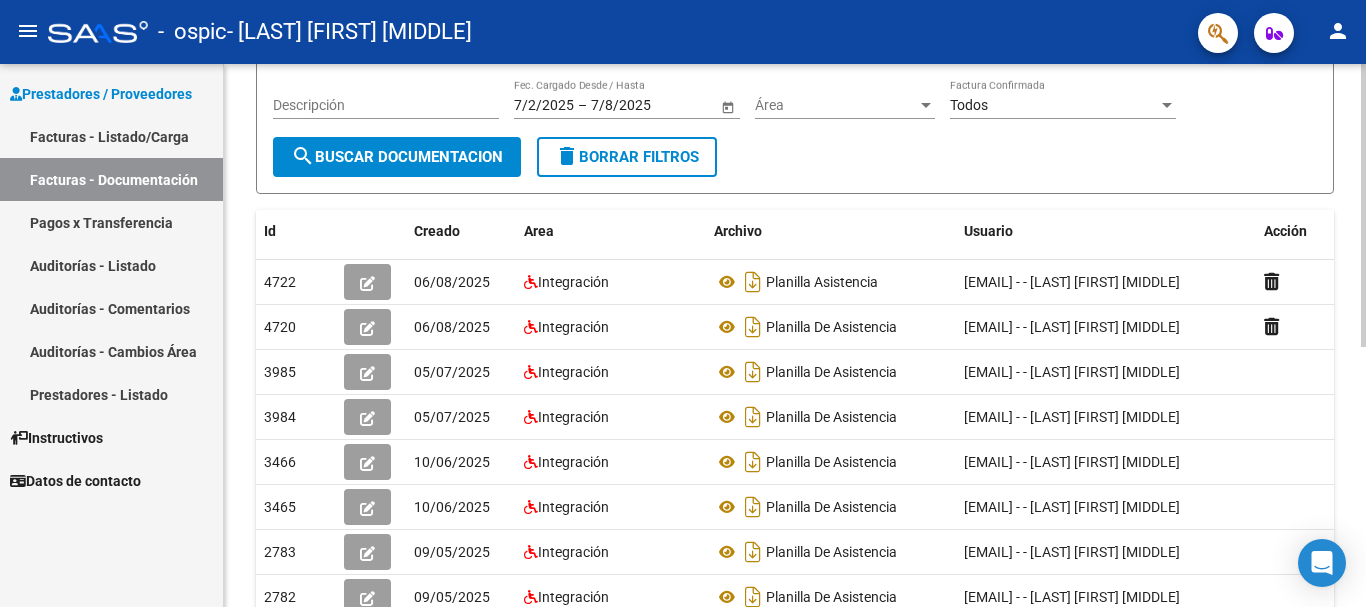 scroll, scrollTop: 208, scrollLeft: 0, axis: vertical 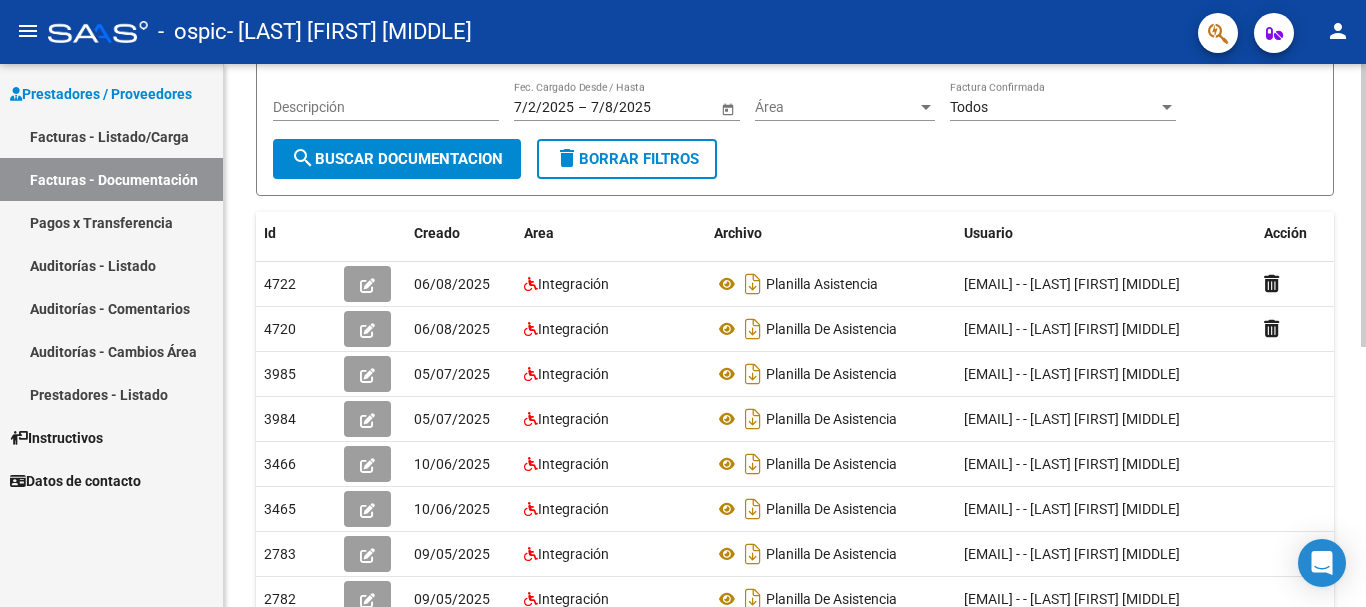 click 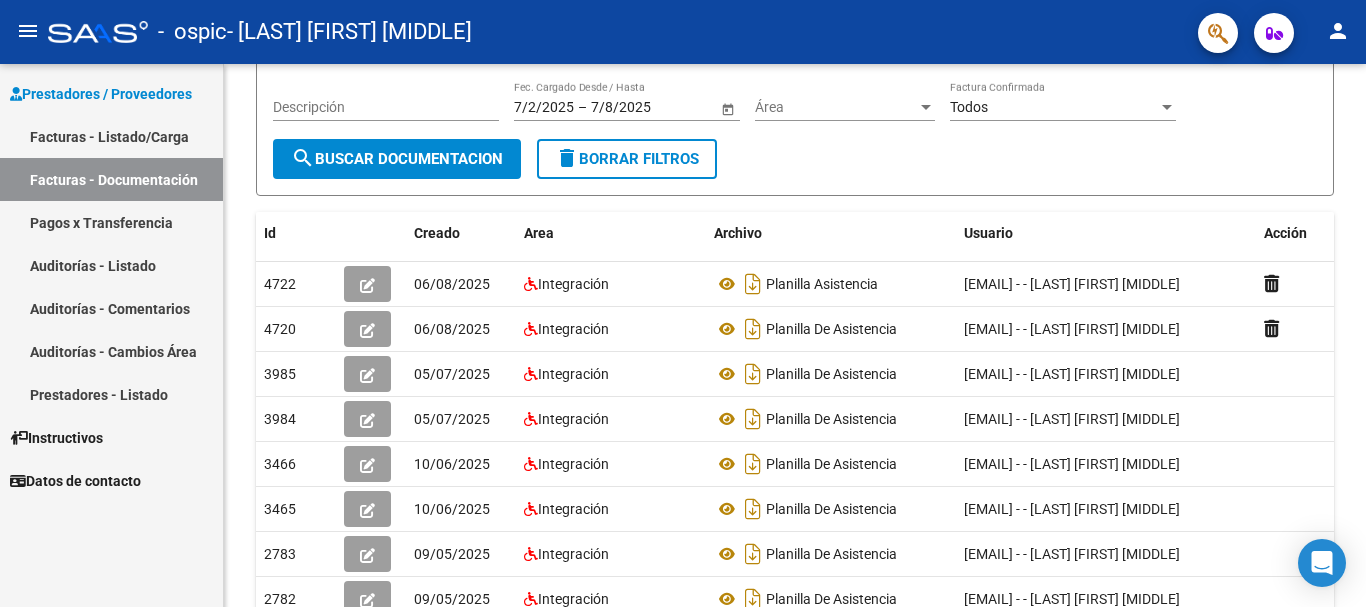 click on "Facturas - Listado/Carga" at bounding box center [111, 136] 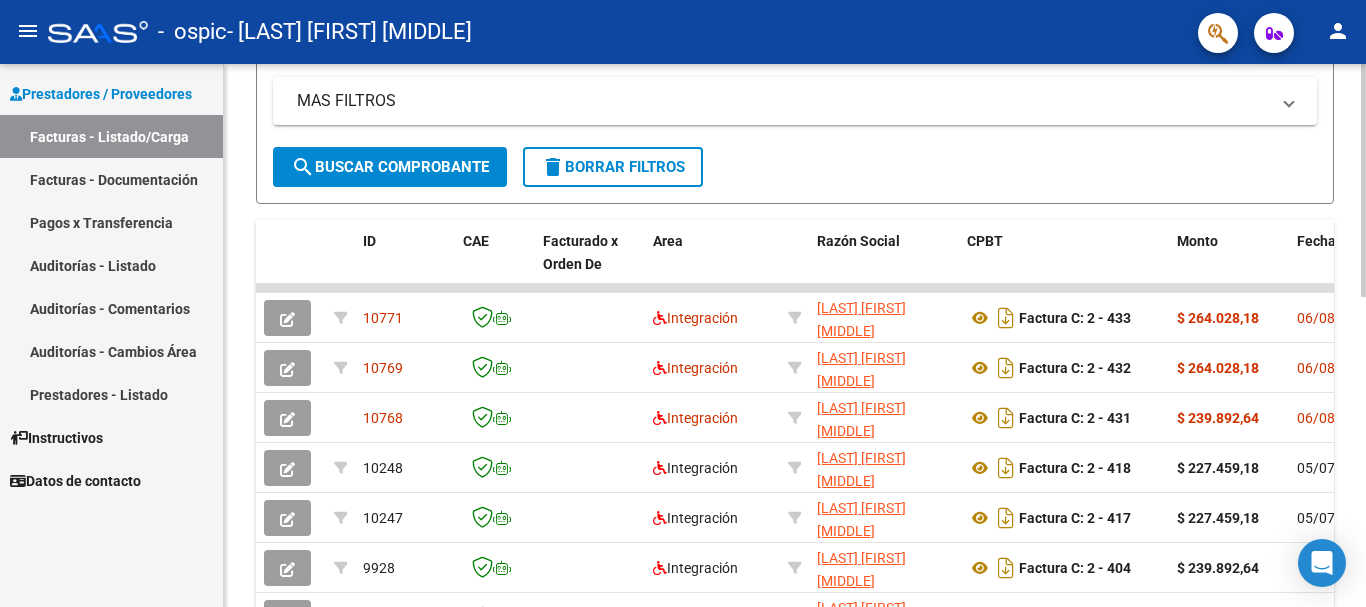 scroll, scrollTop: 404, scrollLeft: 0, axis: vertical 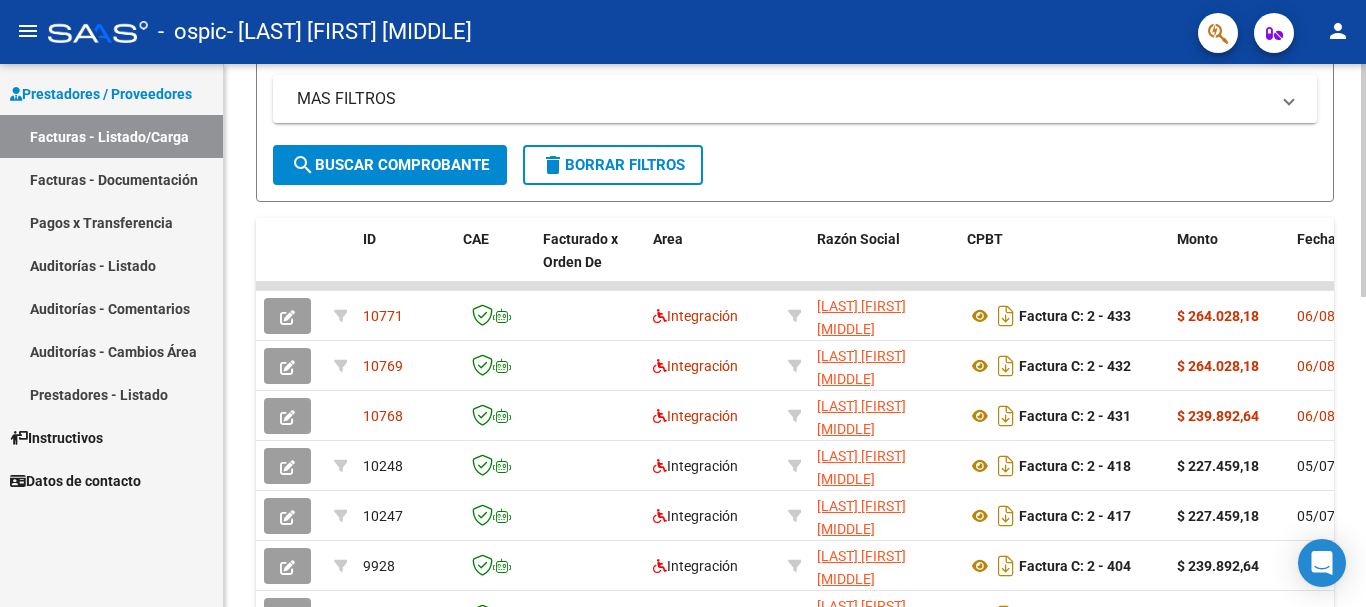 click 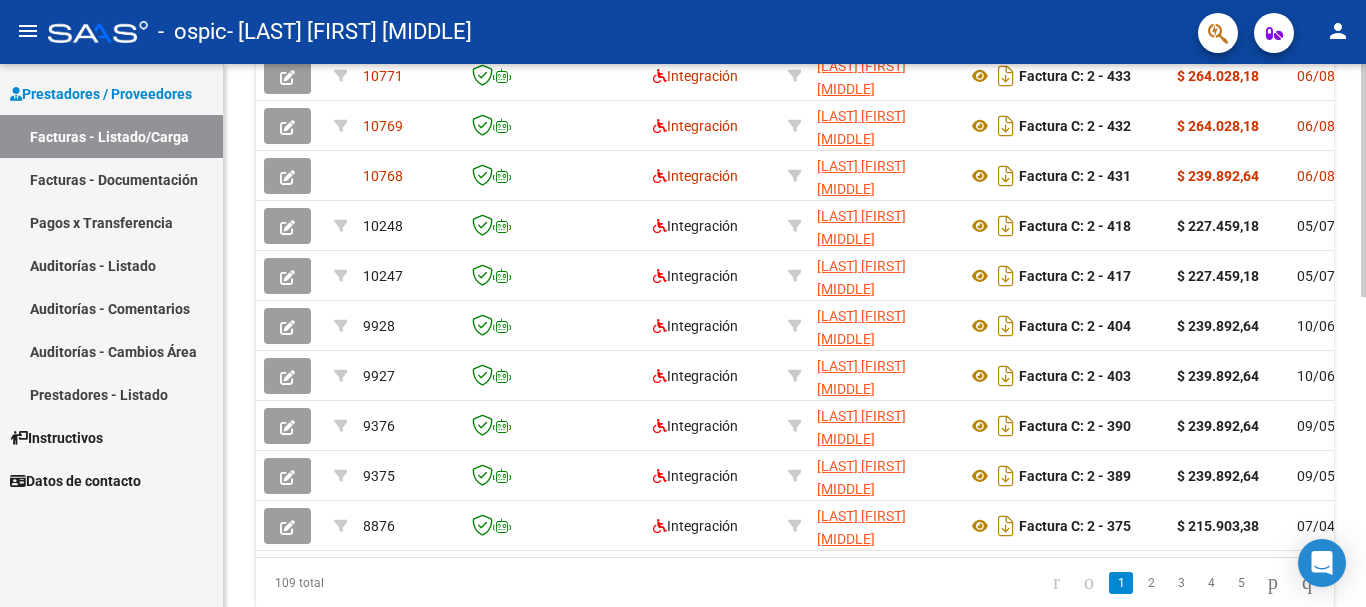 scroll, scrollTop: 725, scrollLeft: 0, axis: vertical 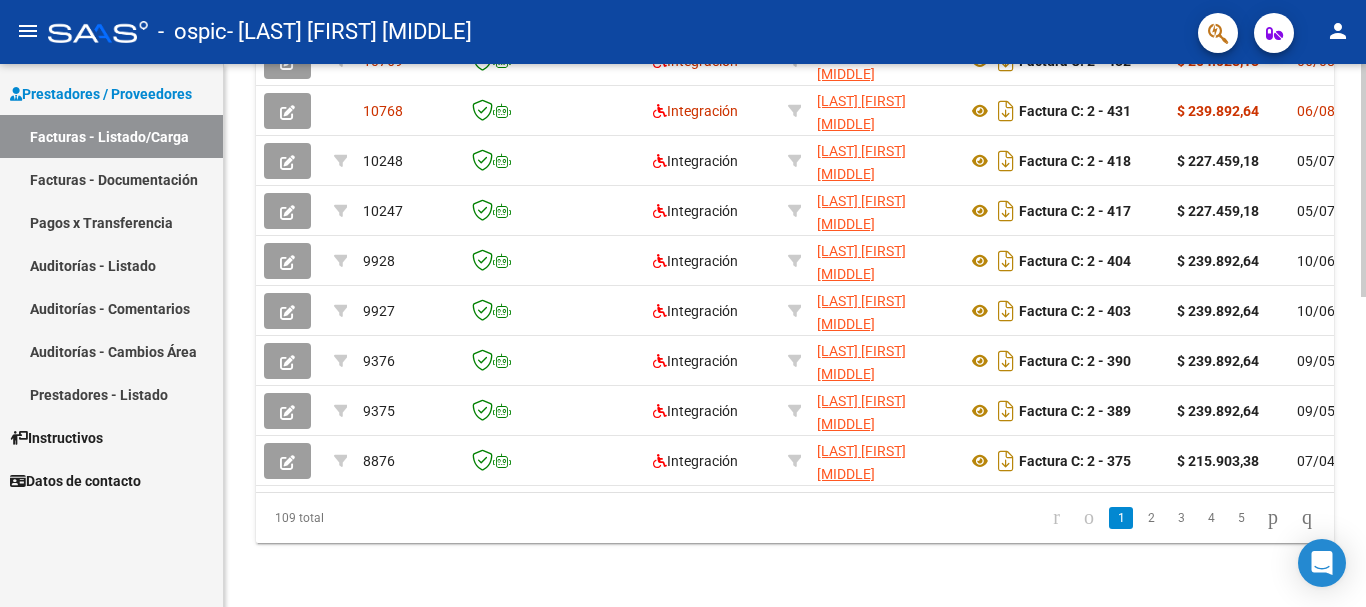click 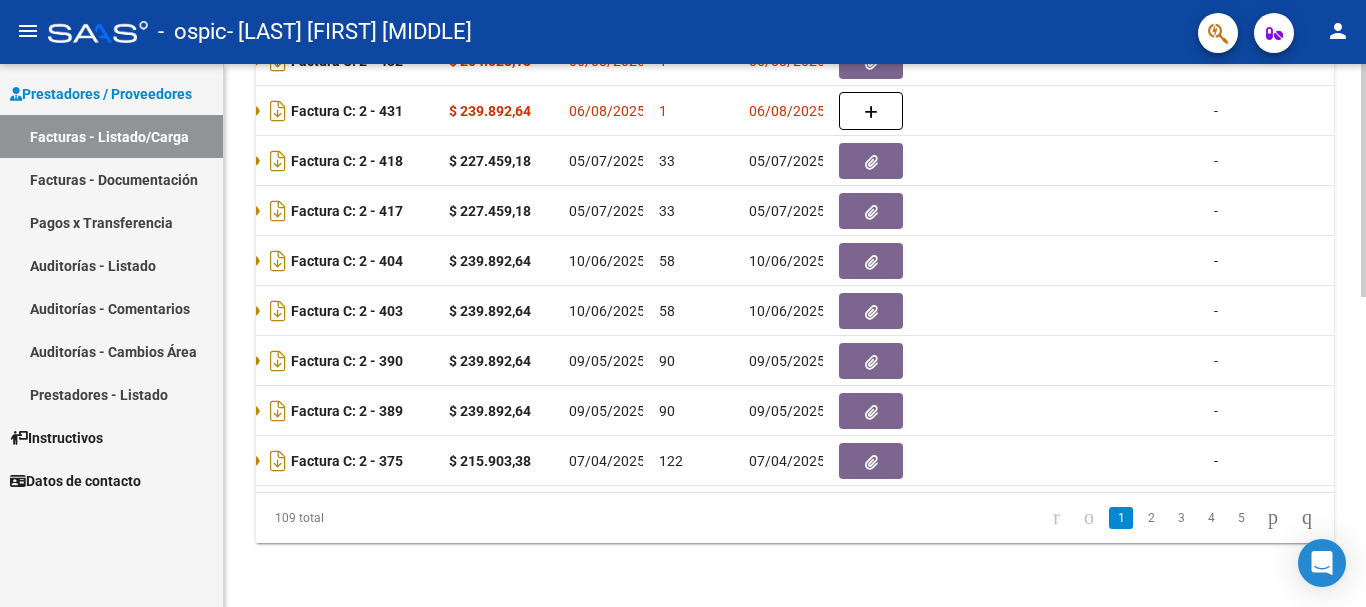 scroll, scrollTop: 0, scrollLeft: 489, axis: horizontal 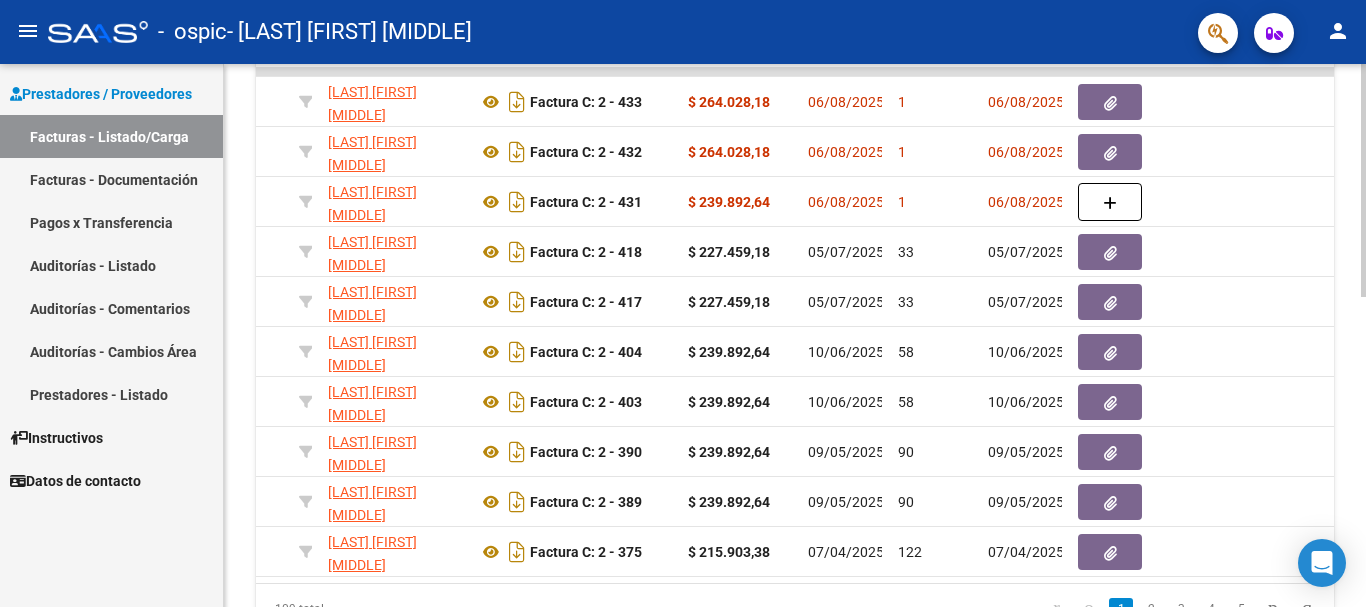 click 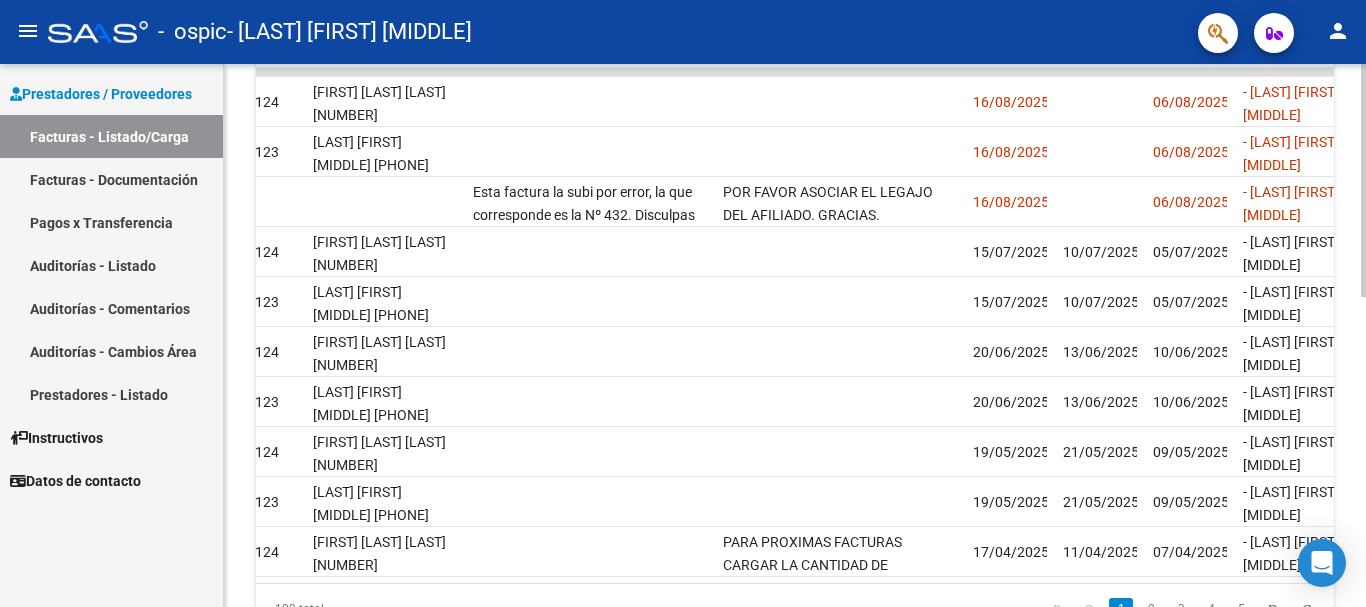scroll, scrollTop: 0, scrollLeft: 2754, axis: horizontal 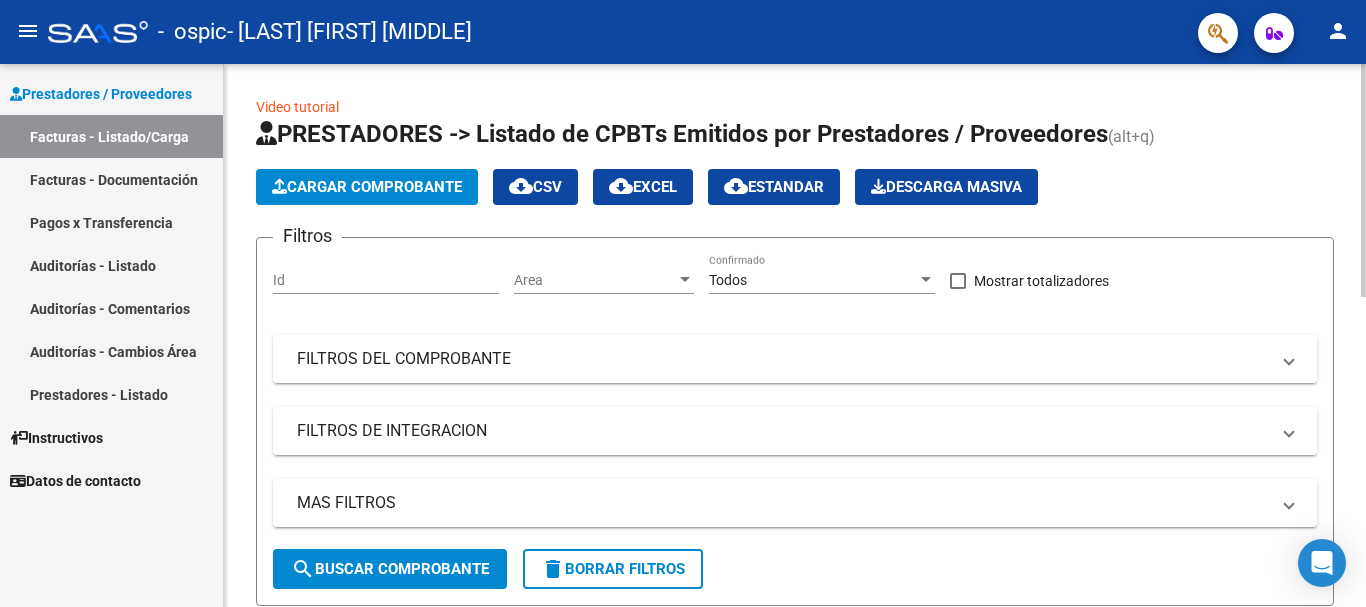 click on "menu - ospic - [LAST] [LAST] [LAST] person Prestadores / Proveedores Facturas - Listado/Carga Facturas - Documentación Pagos x Transferencia Auditorías - Listado Auditorías - Comentarios Auditorías - Cambios Área Prestadores - Listado Instructivos Datos de contacto Video tutorial PRESTADORES -> Listado de CPBTs Emitidos por Prestadores / Proveedores (alt+q) Cargar Comprobante cloud_download CSV cloud_download EXCEL cloud_download Estandar Descarga Masiva Filtros Id Area Area Todos Confirmado Mostrar totalizadores FILTROS DEL COMPROBANTE Comprobante Tipo Comprobante Tipo Start date – End date Fec. Comprobante Desde / Hasta Días Emisión Desde(cant. días) Días Emisión Hasta(cant. días) CUIT / Razón Social Pto. Venta Nro. Comprobante Código SSS CAE Válido CAE Válido Todos Cargado Módulo Hosp. Todos Tiene facturacion Apócrifa Hospital Refes FILTROS DE INTEGRACION Período De Prestación Campos del Archivo de Rendición Devuelto x SSS (dr_envio)" at bounding box center (683, 303) 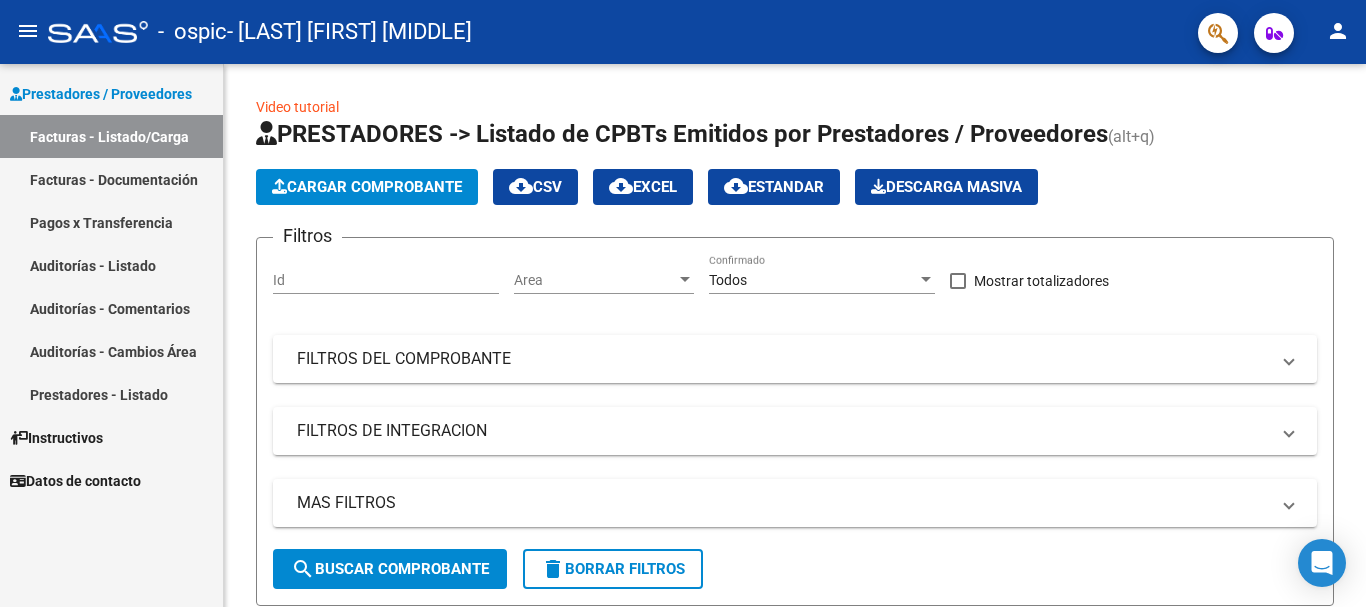 click on "person" 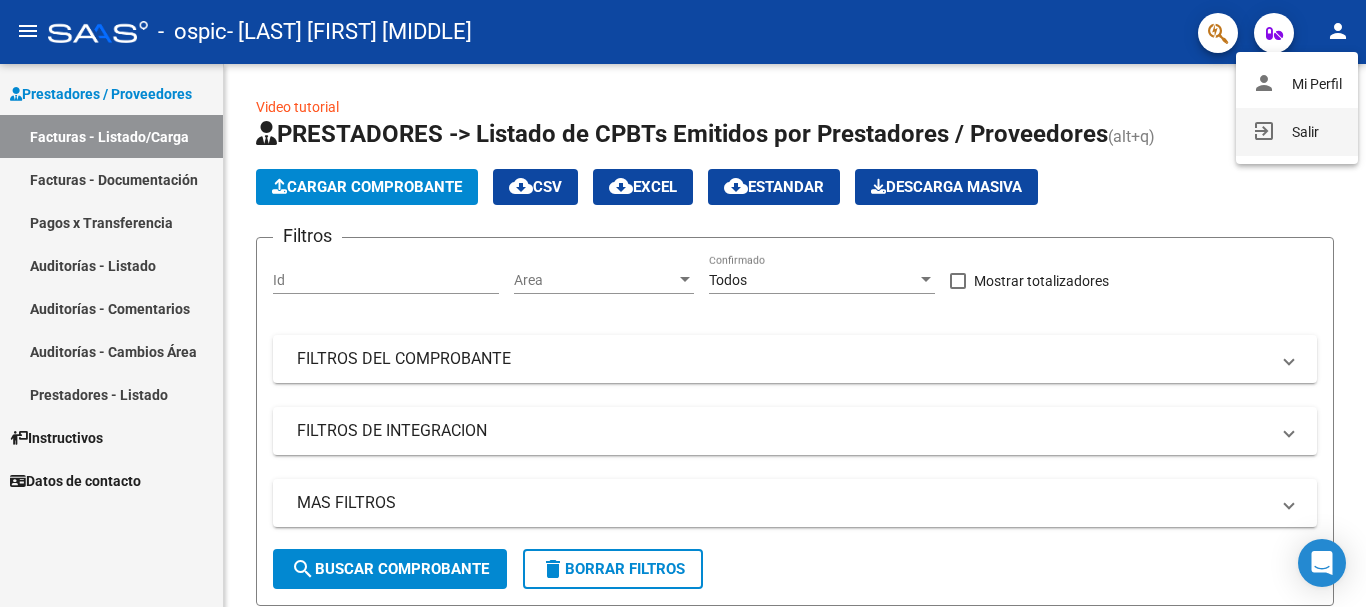 click on "exit_to_app  Salir" at bounding box center [1297, 132] 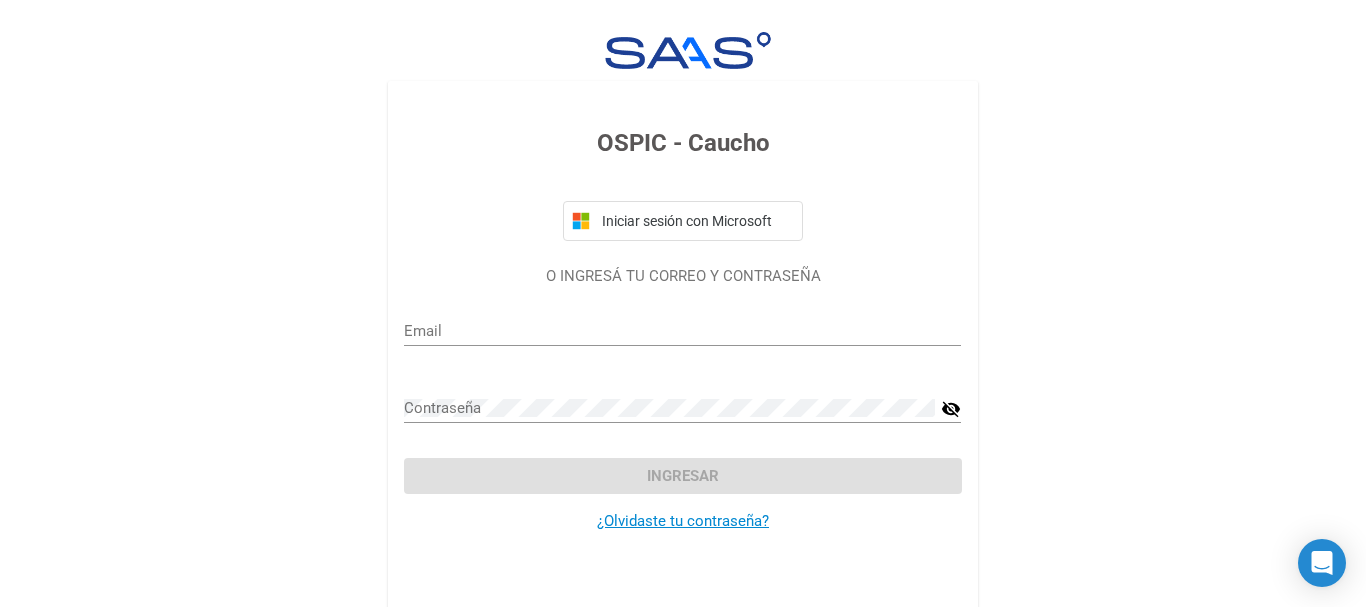 click on "OSPIC - Caucho  Iniciar sesión con Microsoft O INGRESÁ TU CORREO Y CONTRASEÑA [EMAIL] Contraseña visibility_off  Ingresar  ¿Olvidaste tu contraseña?" 